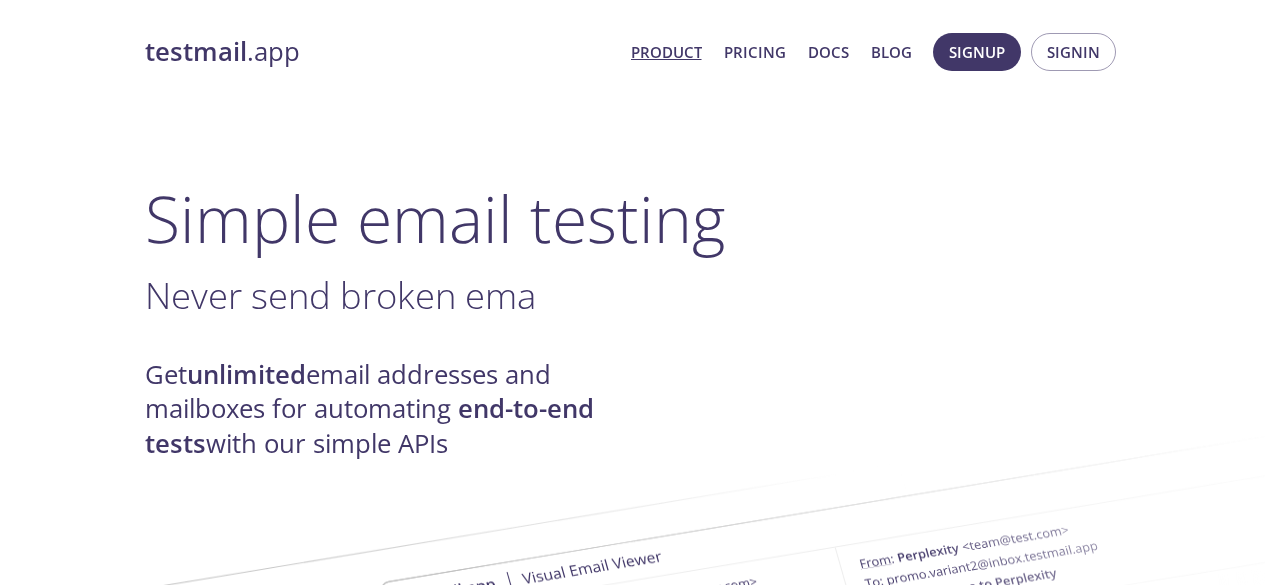 scroll, scrollTop: 0, scrollLeft: 0, axis: both 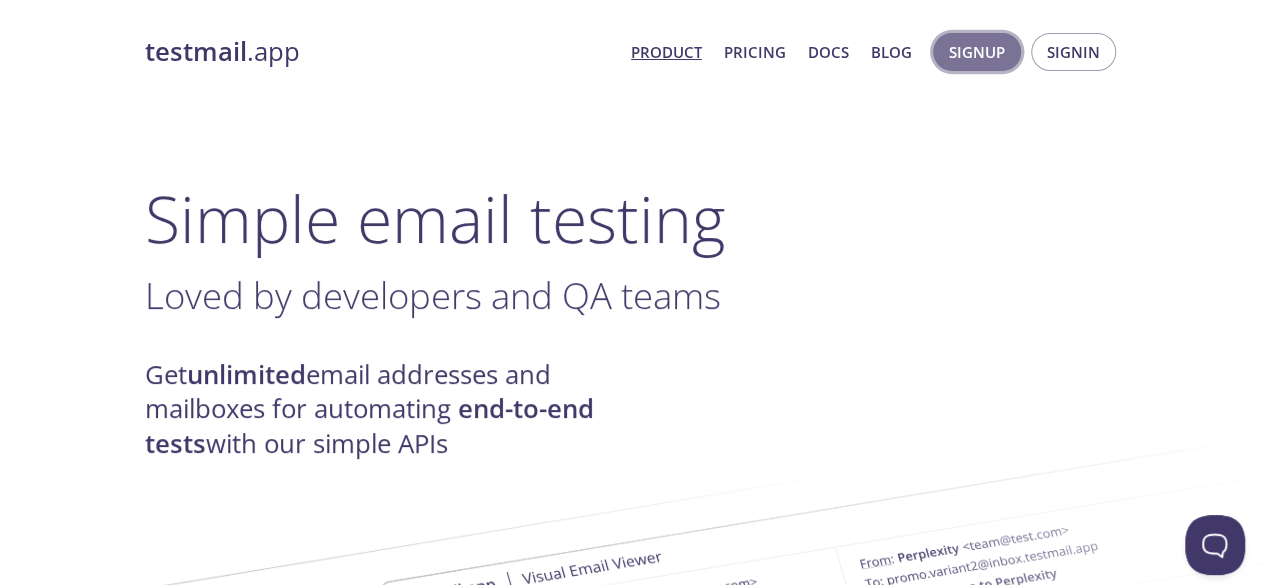 click on "Signup" at bounding box center (977, 52) 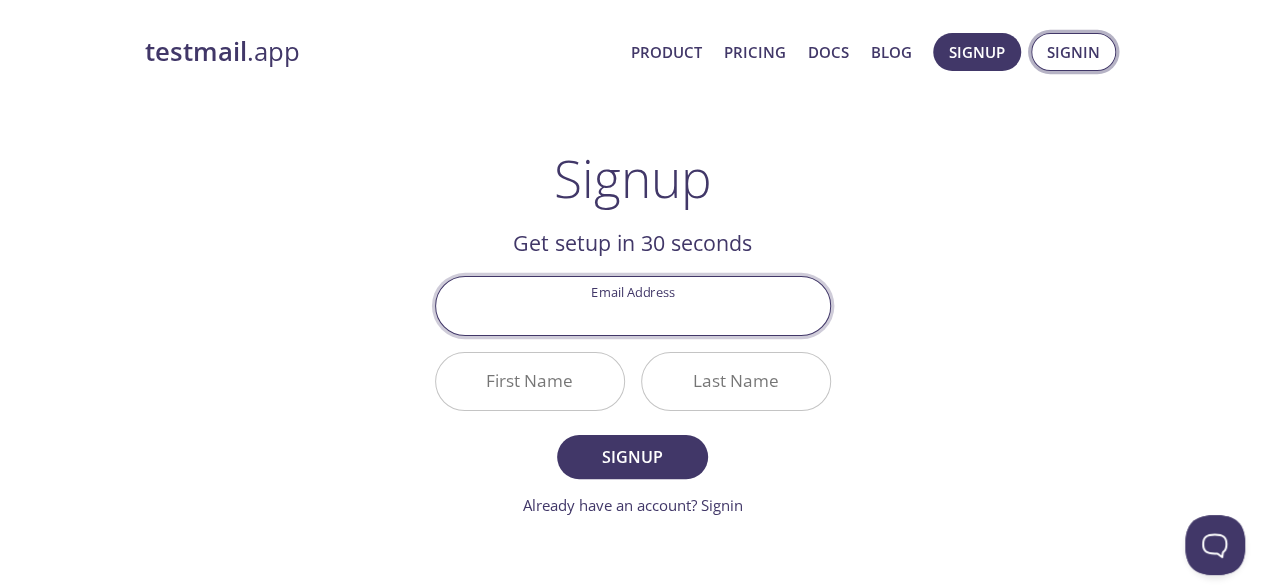click on "Signin" at bounding box center (1073, 52) 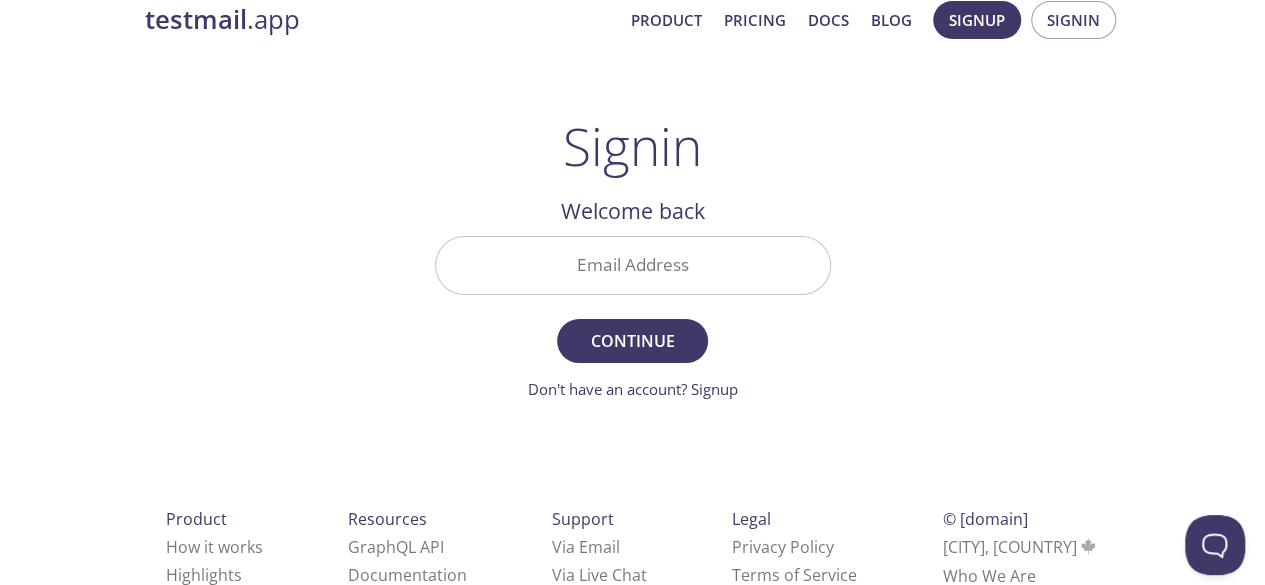 scroll, scrollTop: 0, scrollLeft: 0, axis: both 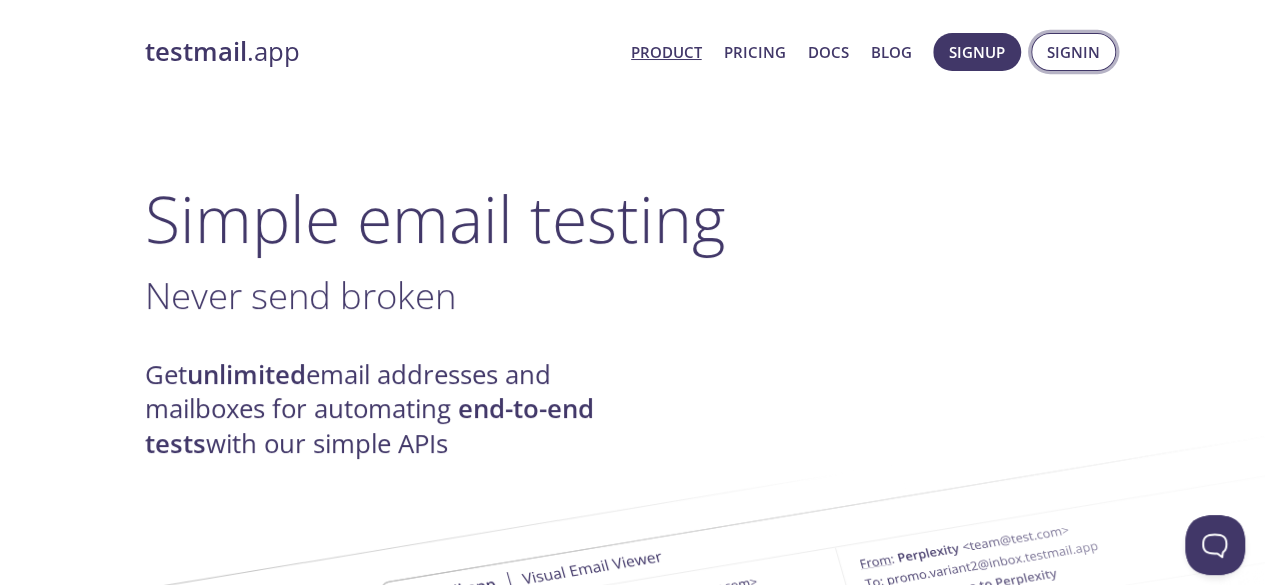 click on "Signin" at bounding box center (1073, 52) 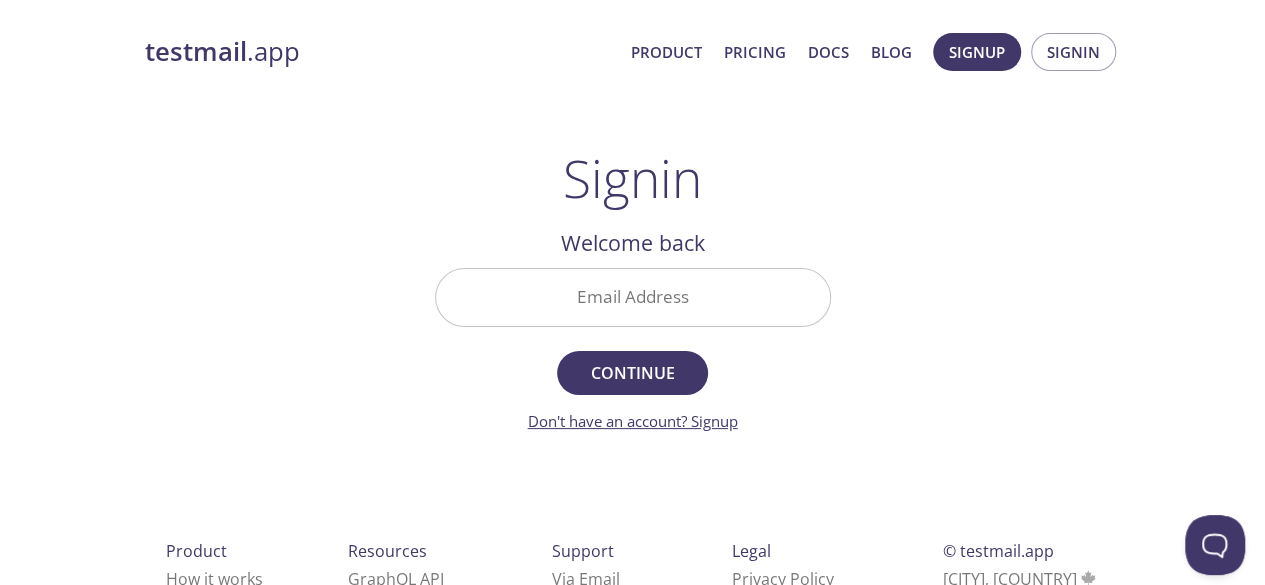 click on "Don't have an account? Signup" at bounding box center [633, 421] 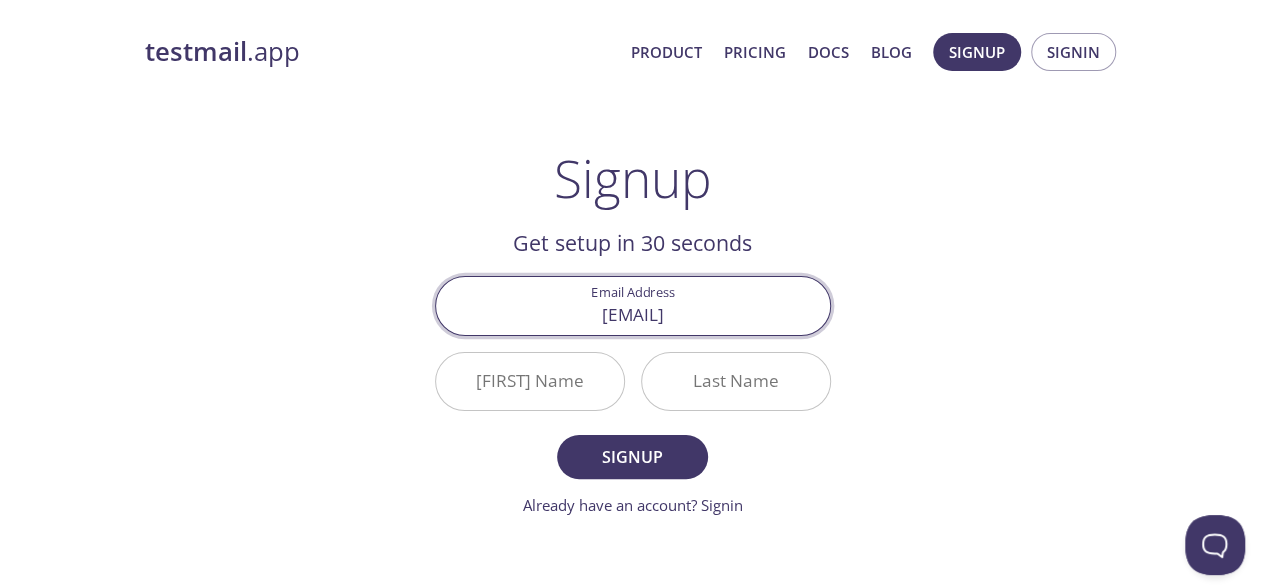 type on "[EMAIL]" 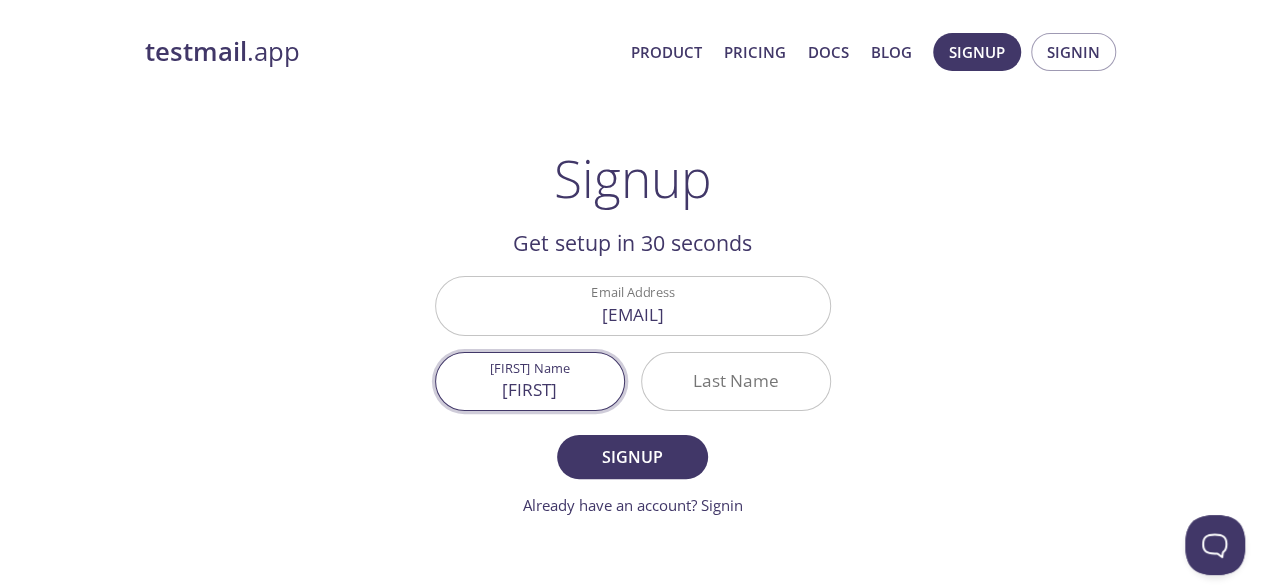 type on "[FIRST]" 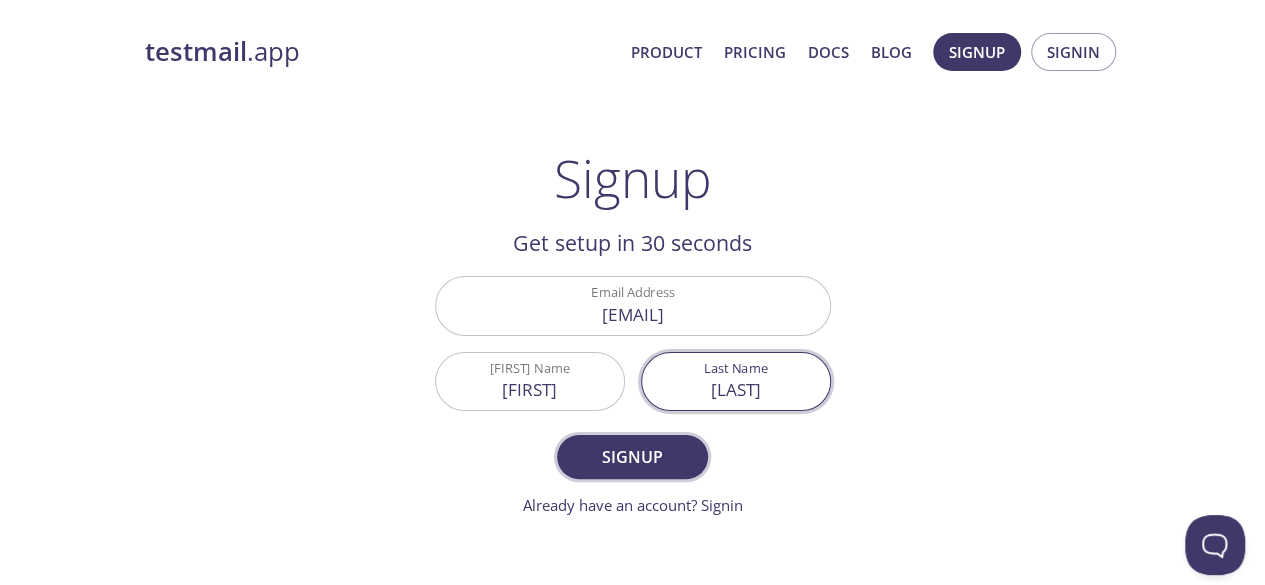 type on "[LAST]" 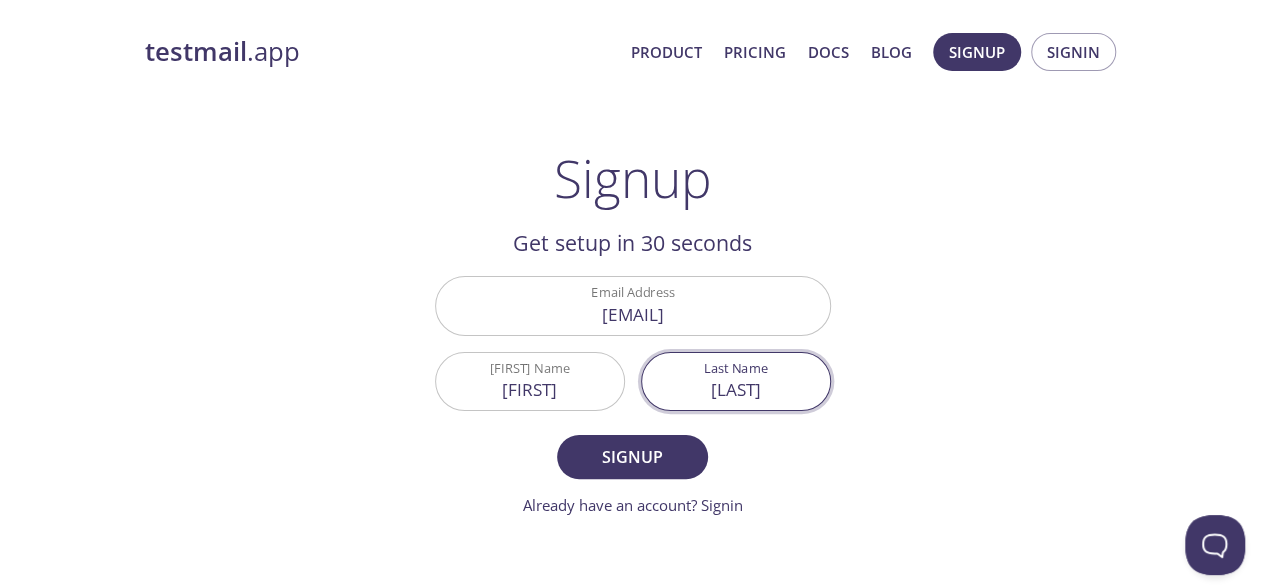 click on "Signup" at bounding box center [632, 457] 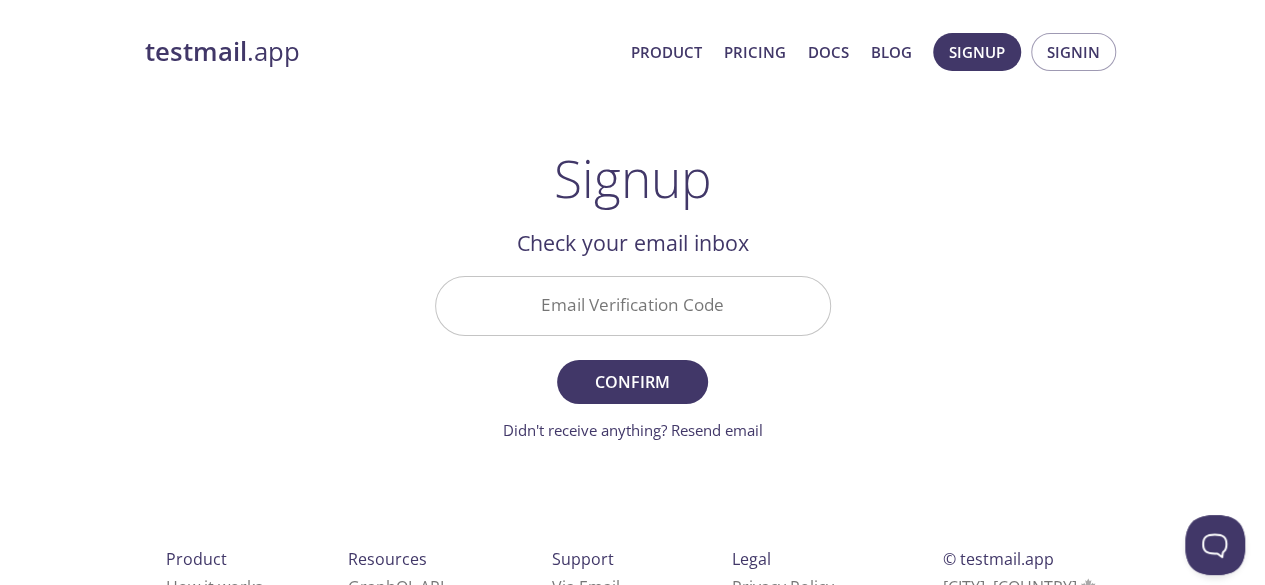 click on "Email Verification Code" at bounding box center (633, 305) 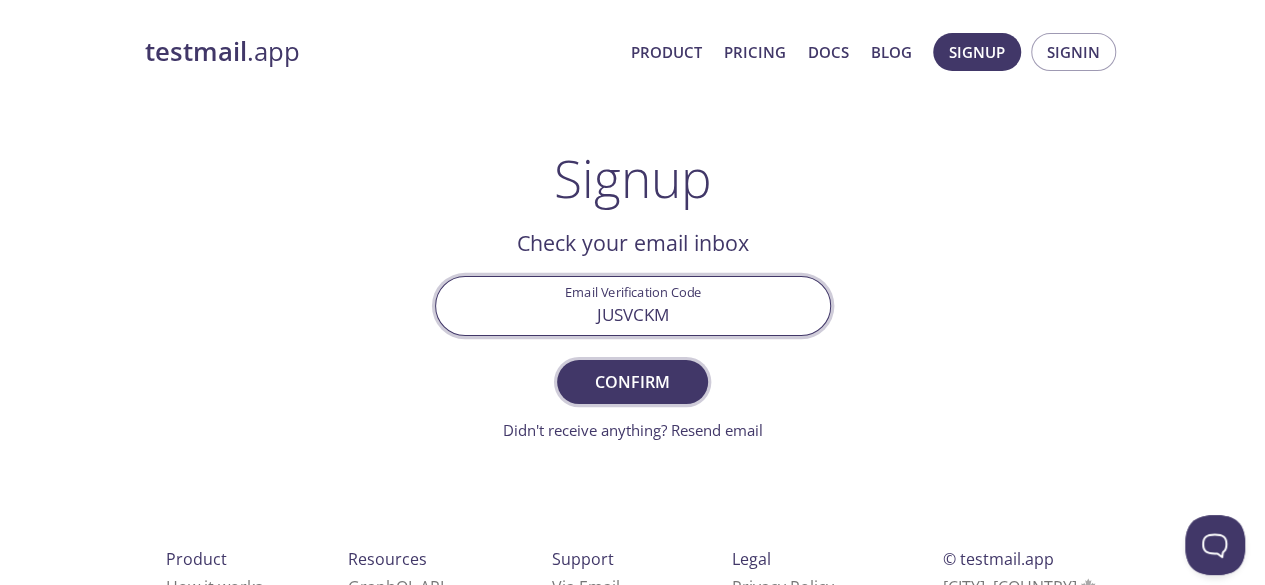 type on "JUSVCKM" 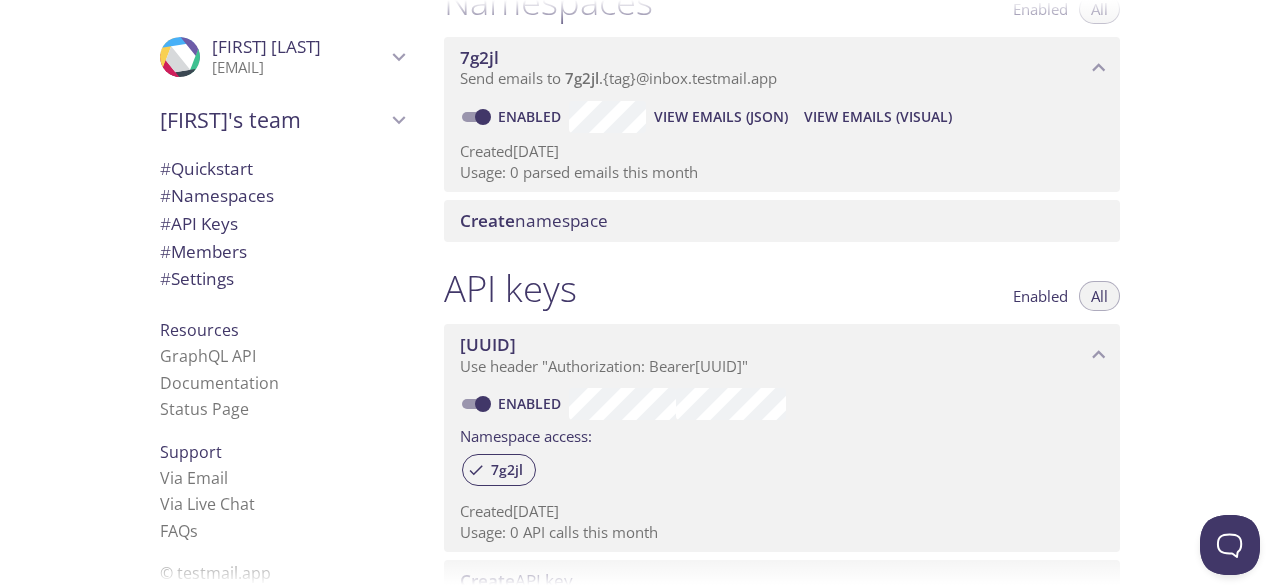 scroll, scrollTop: 0, scrollLeft: 0, axis: both 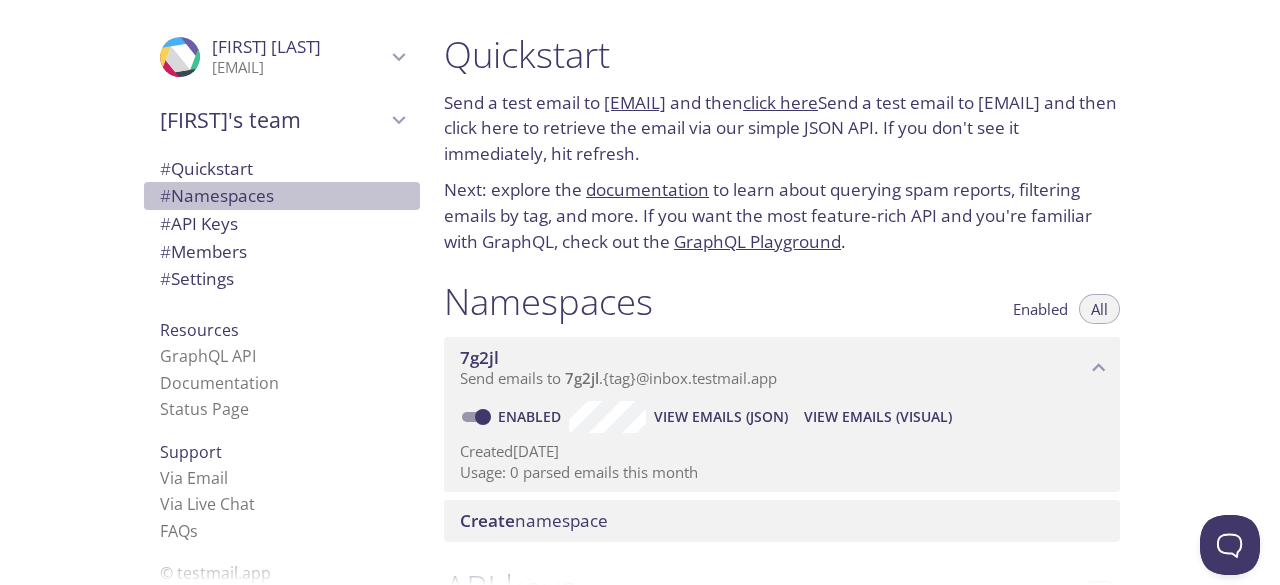 click on "#  Namespaces" at bounding box center (217, 195) 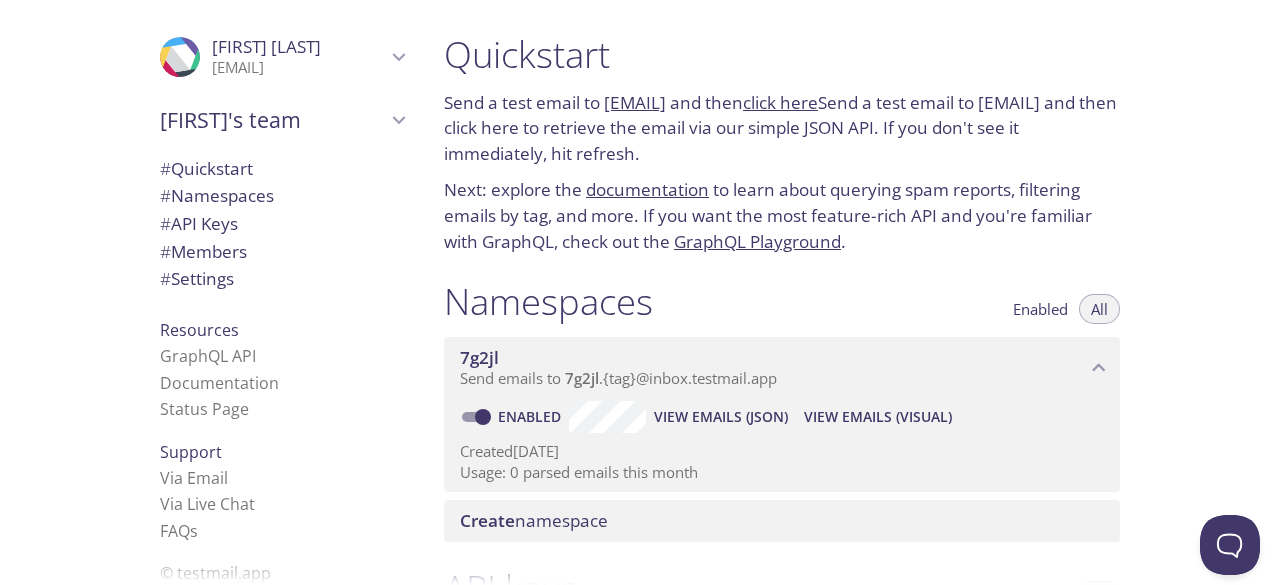 click on "Create  namespace" at bounding box center [534, 520] 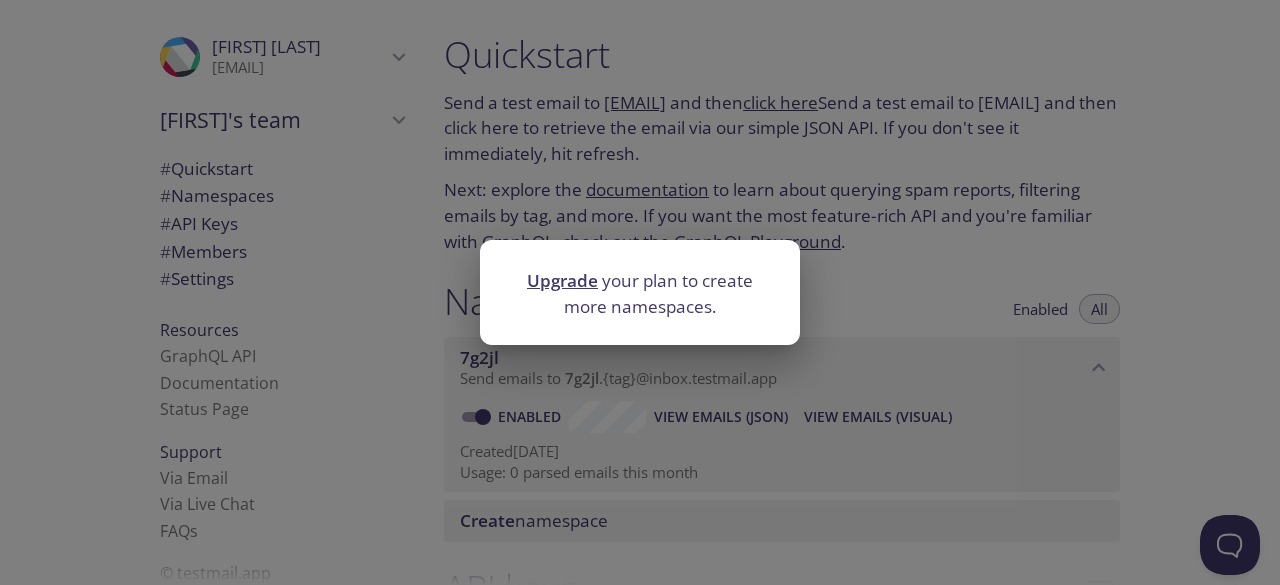 click on "Upgrade   your plan to create more namespaces." at bounding box center [640, 292] 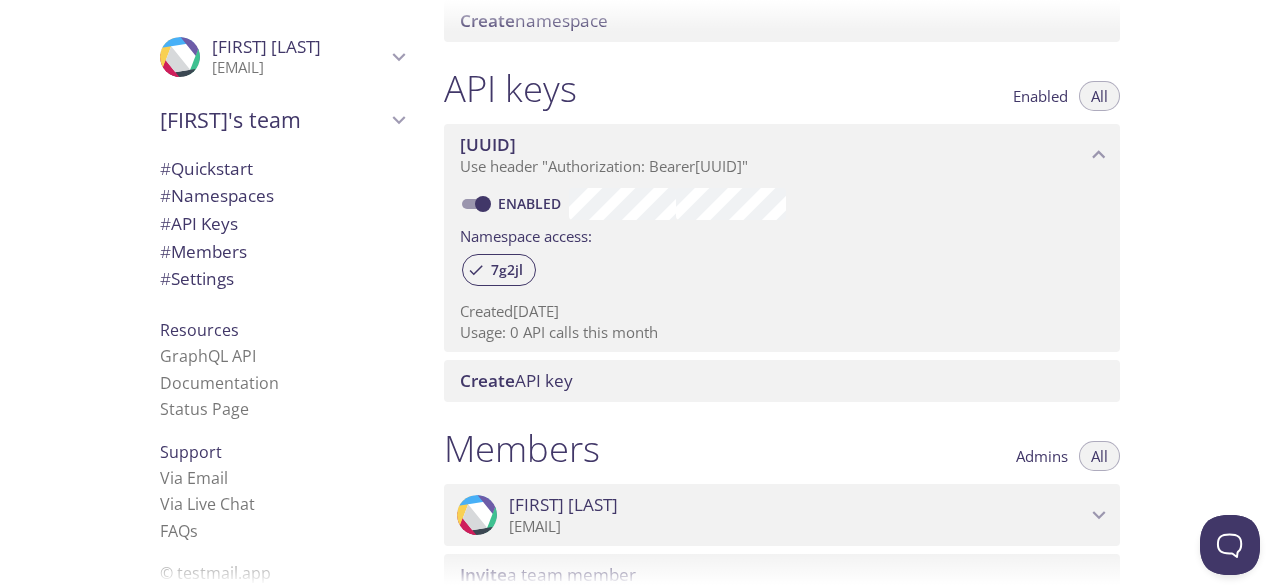 scroll, scrollTop: 0, scrollLeft: 0, axis: both 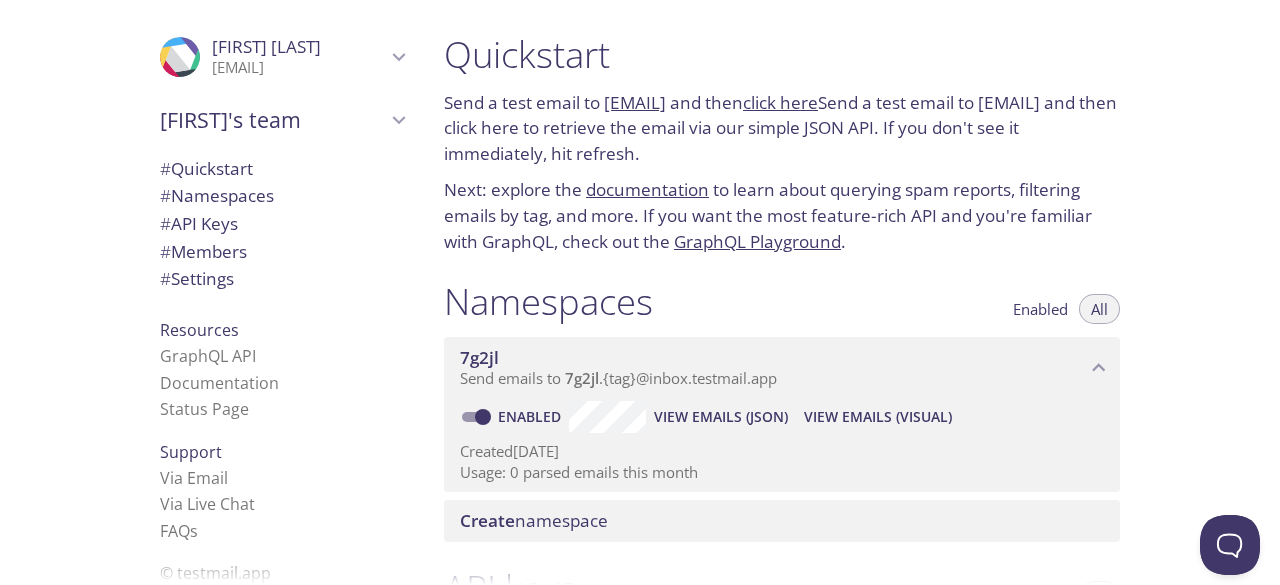 click on "[EMAIL]" at bounding box center [635, 102] 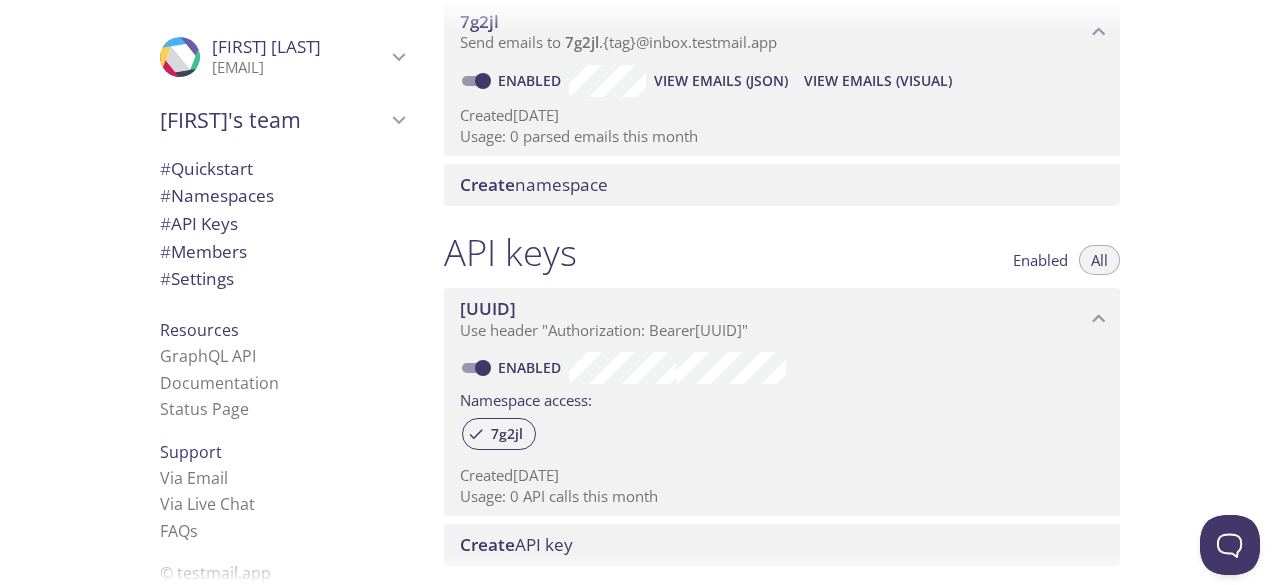 scroll, scrollTop: 0, scrollLeft: 0, axis: both 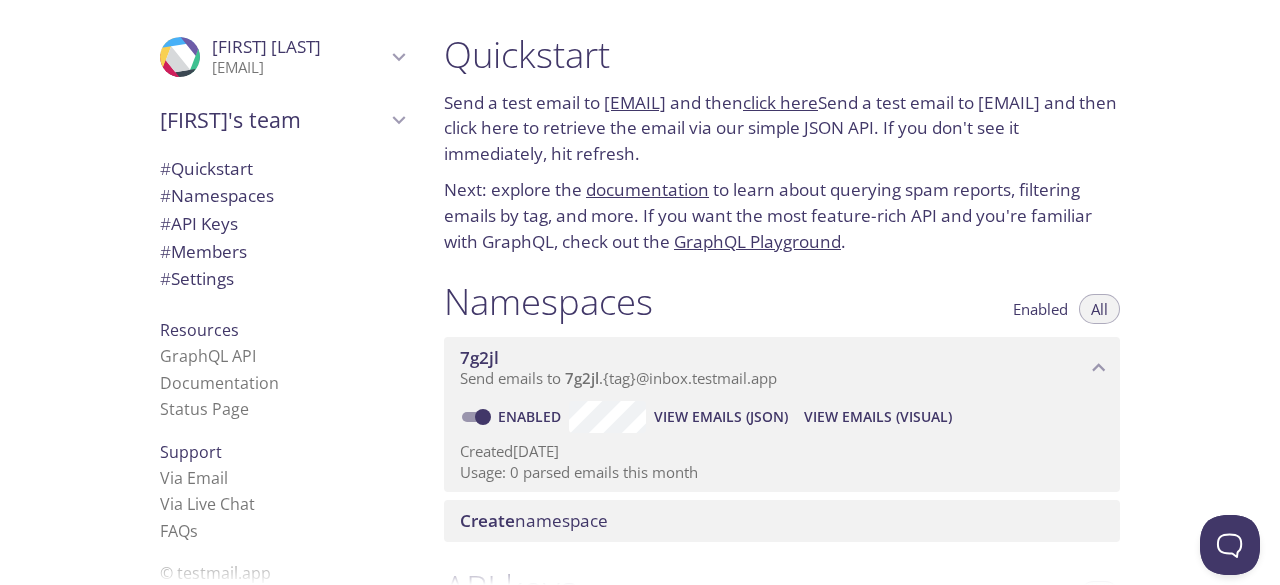 click on "click here" at bounding box center (780, 102) 